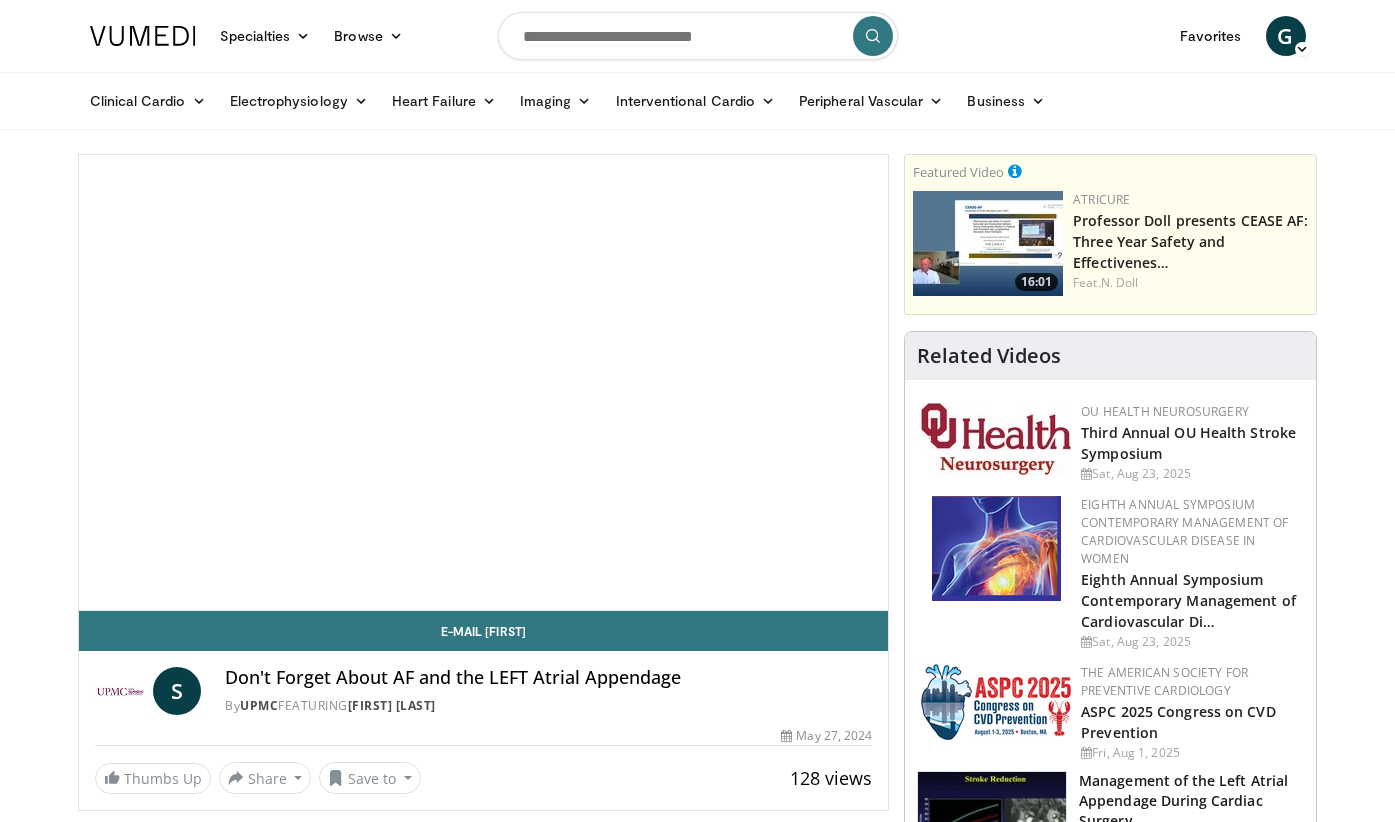 scroll, scrollTop: 0, scrollLeft: 0, axis: both 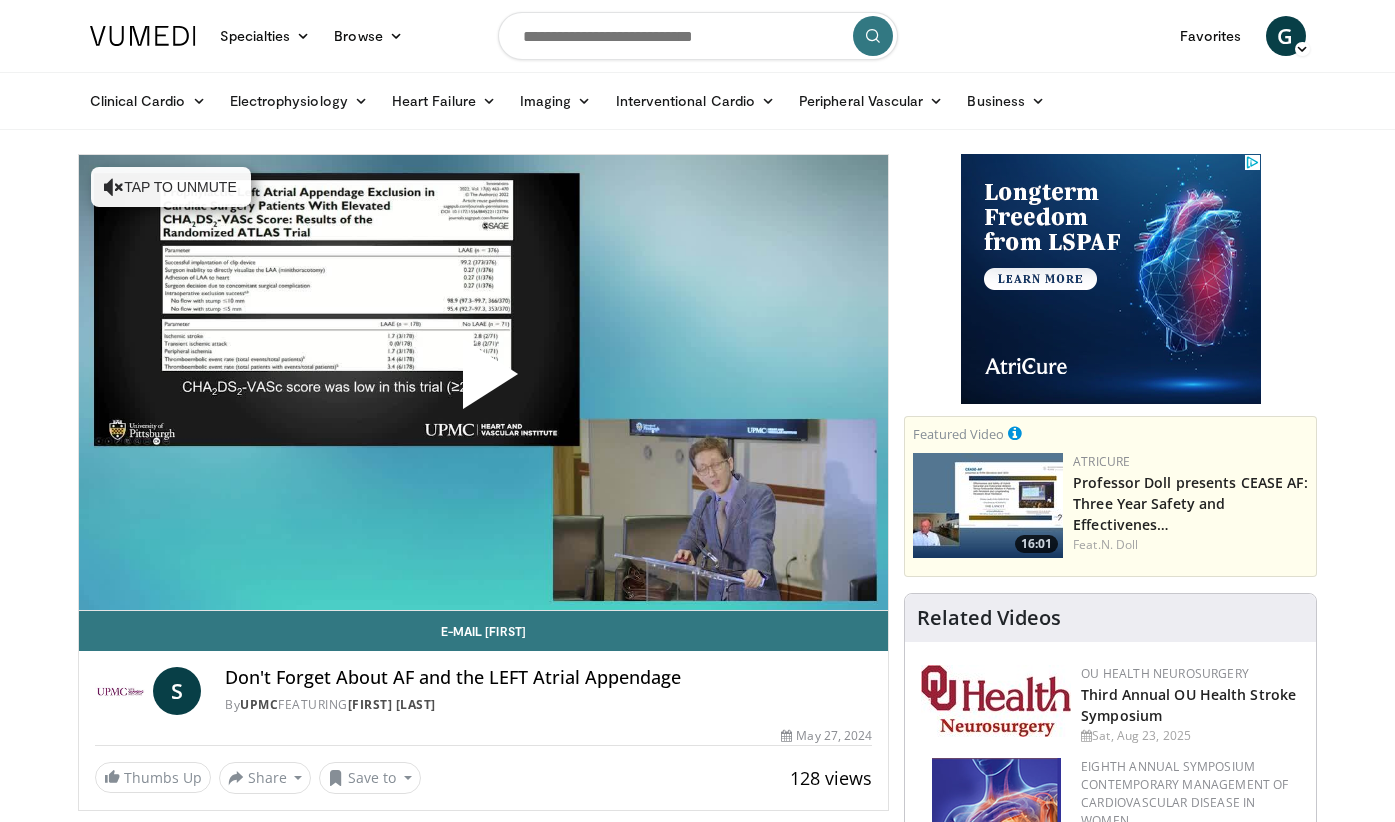 click at bounding box center [483, 382] 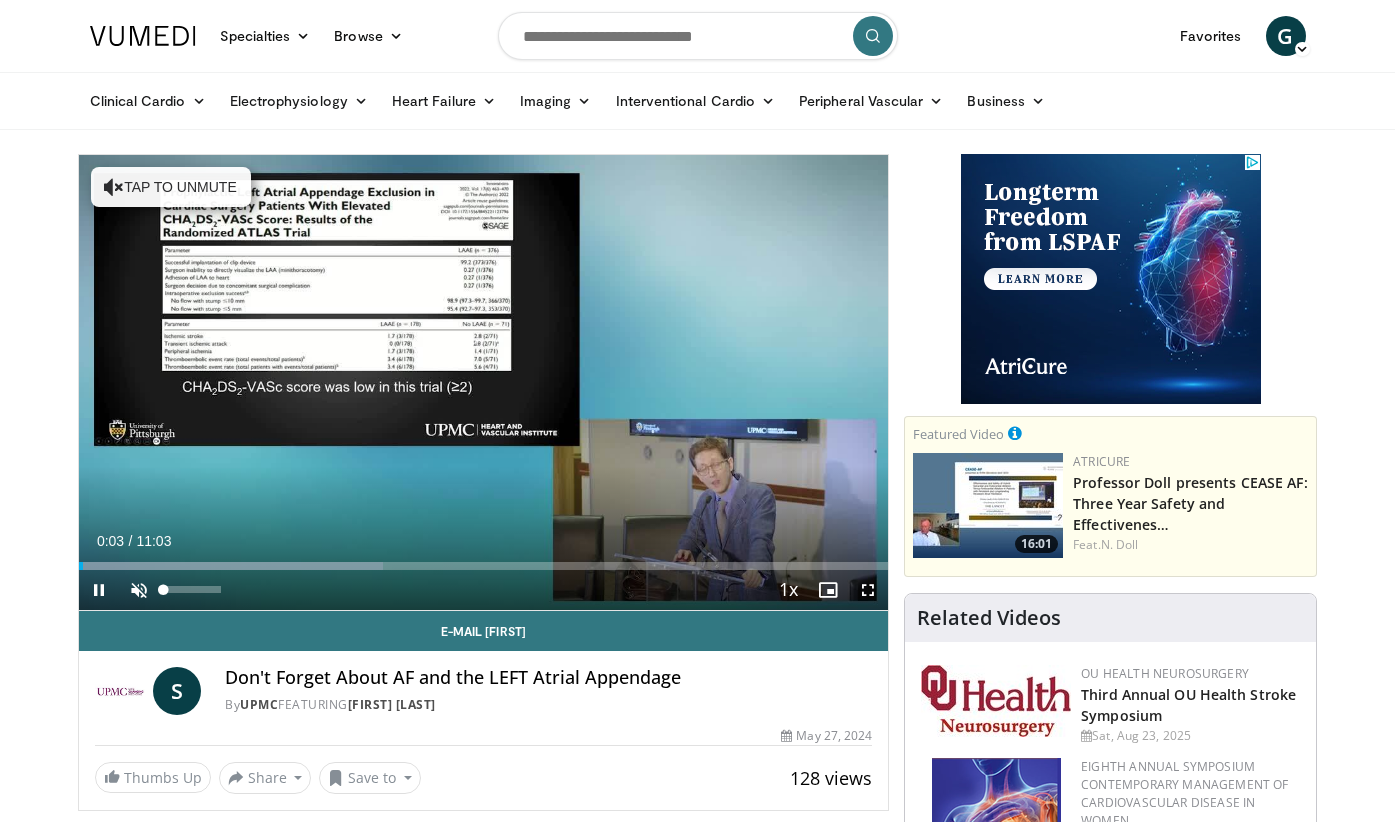 click at bounding box center [139, 590] 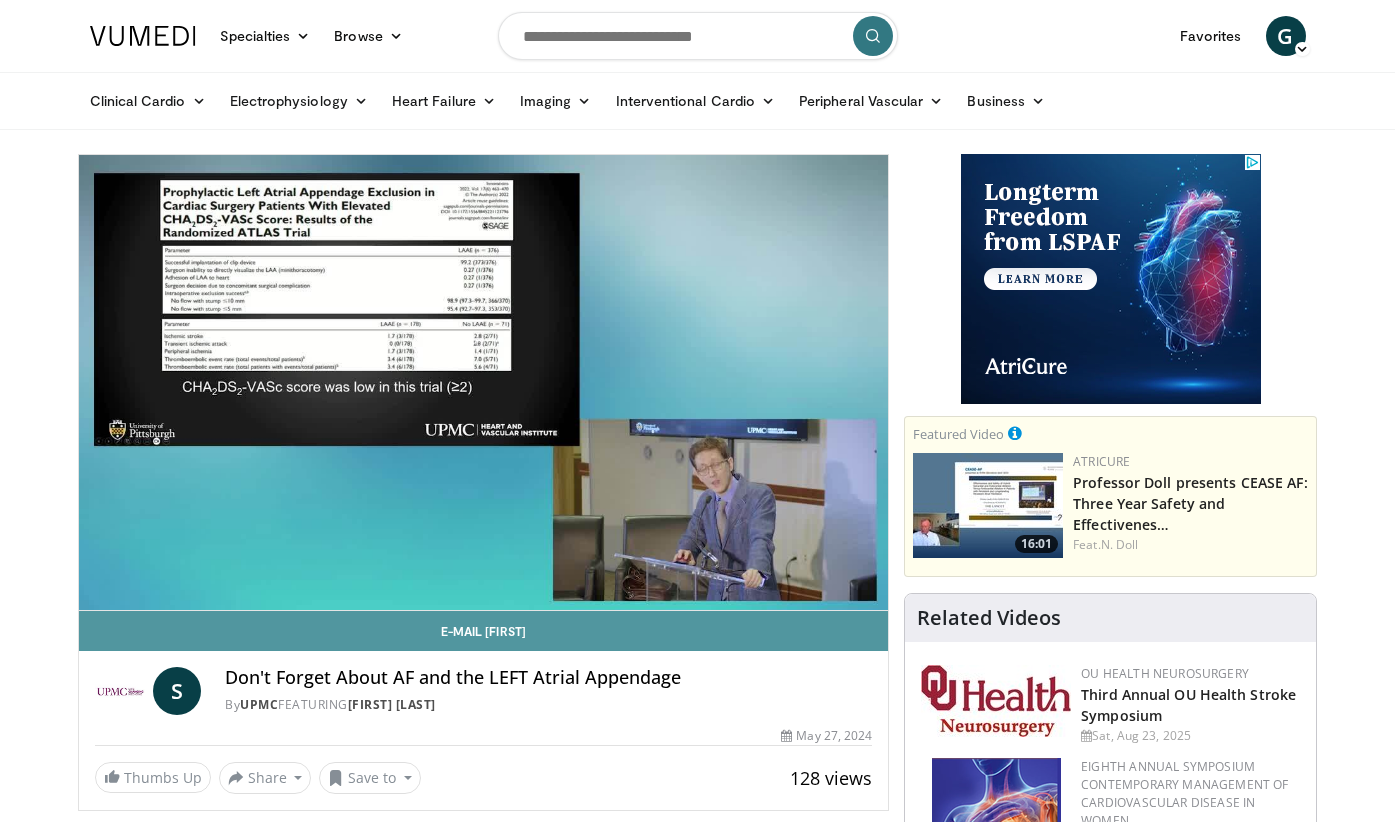 drag, startPoint x: 223, startPoint y: 641, endPoint x: 239, endPoint y: 650, distance: 18.35756 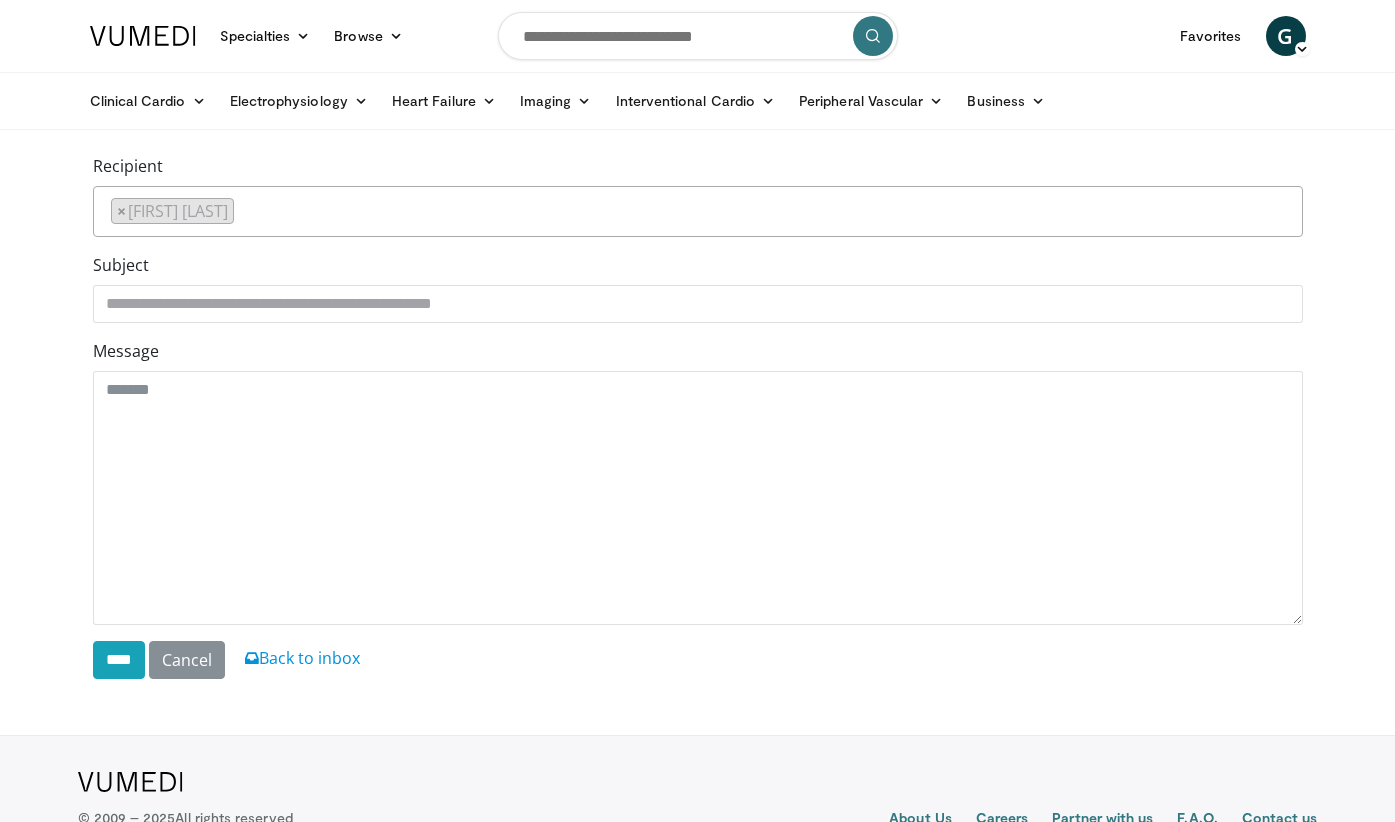 scroll, scrollTop: 0, scrollLeft: 0, axis: both 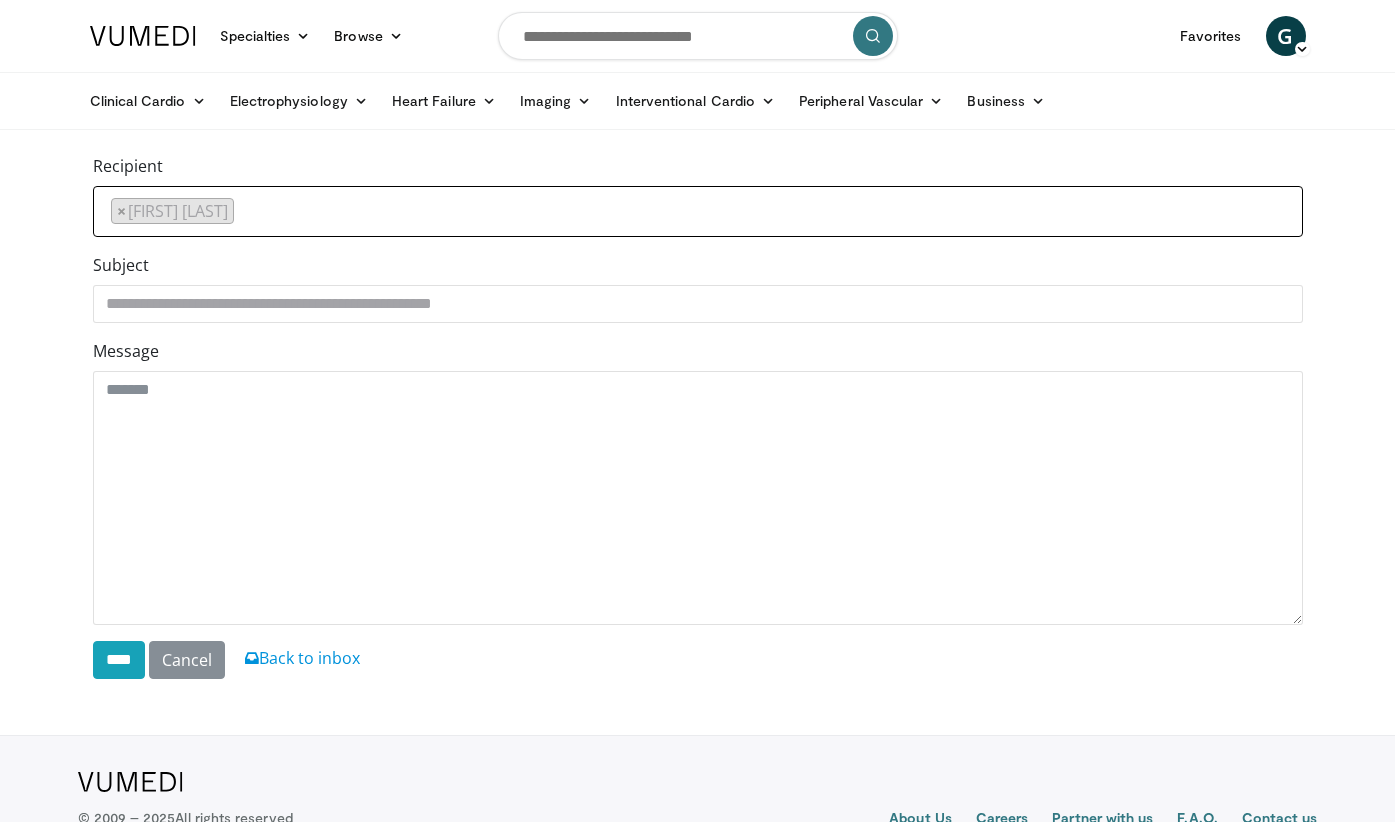 click on "×" at bounding box center [172, 211] 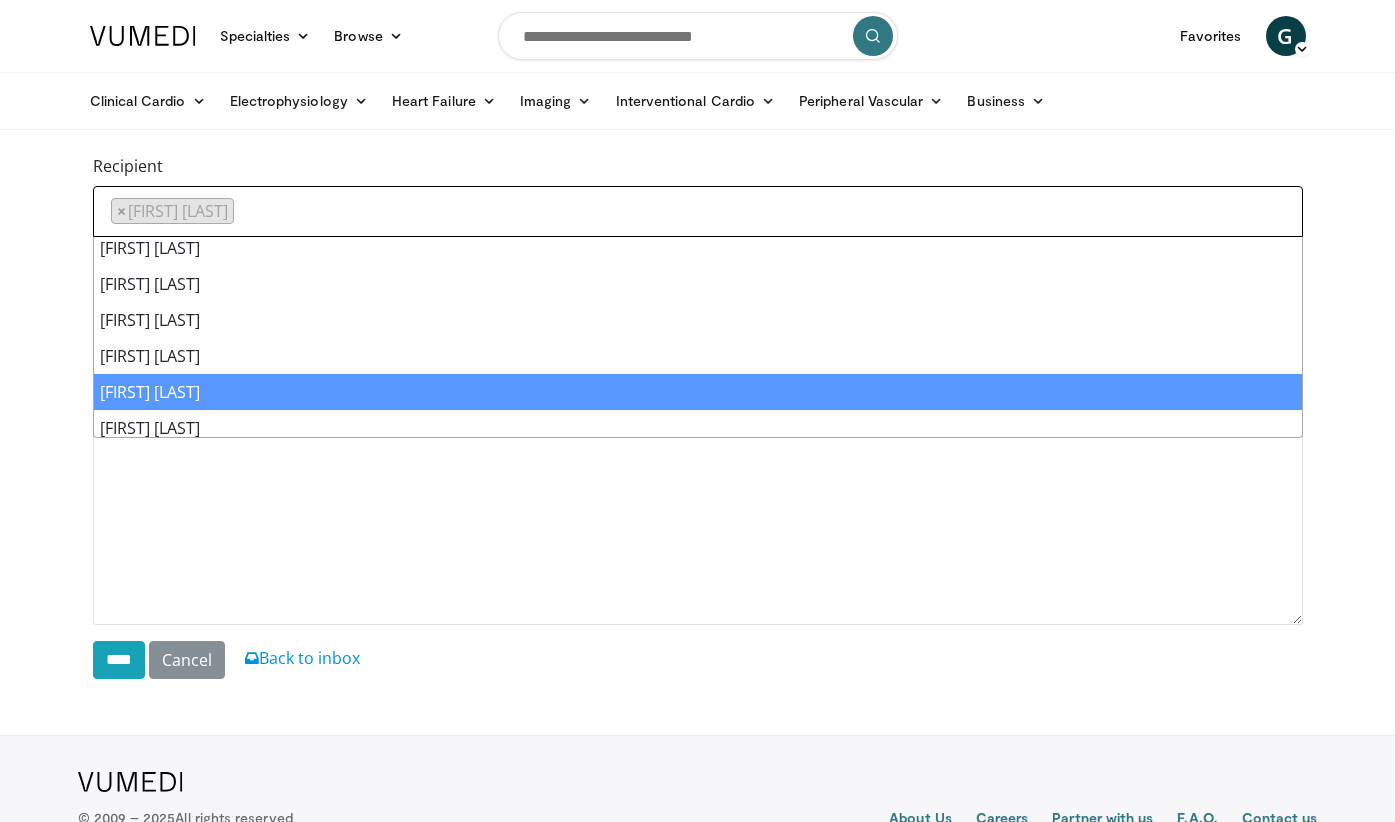 scroll, scrollTop: 0, scrollLeft: 0, axis: both 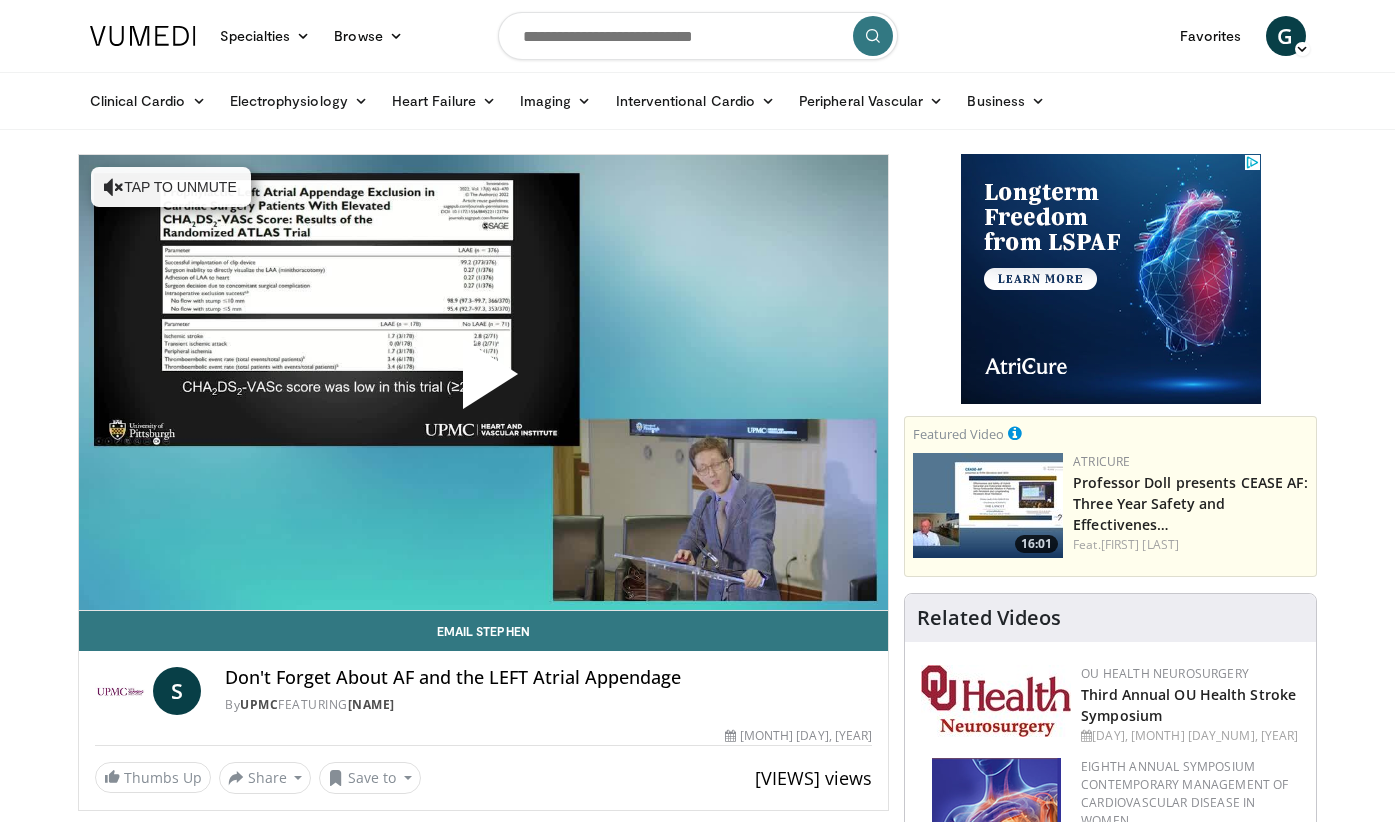 click at bounding box center (483, 382) 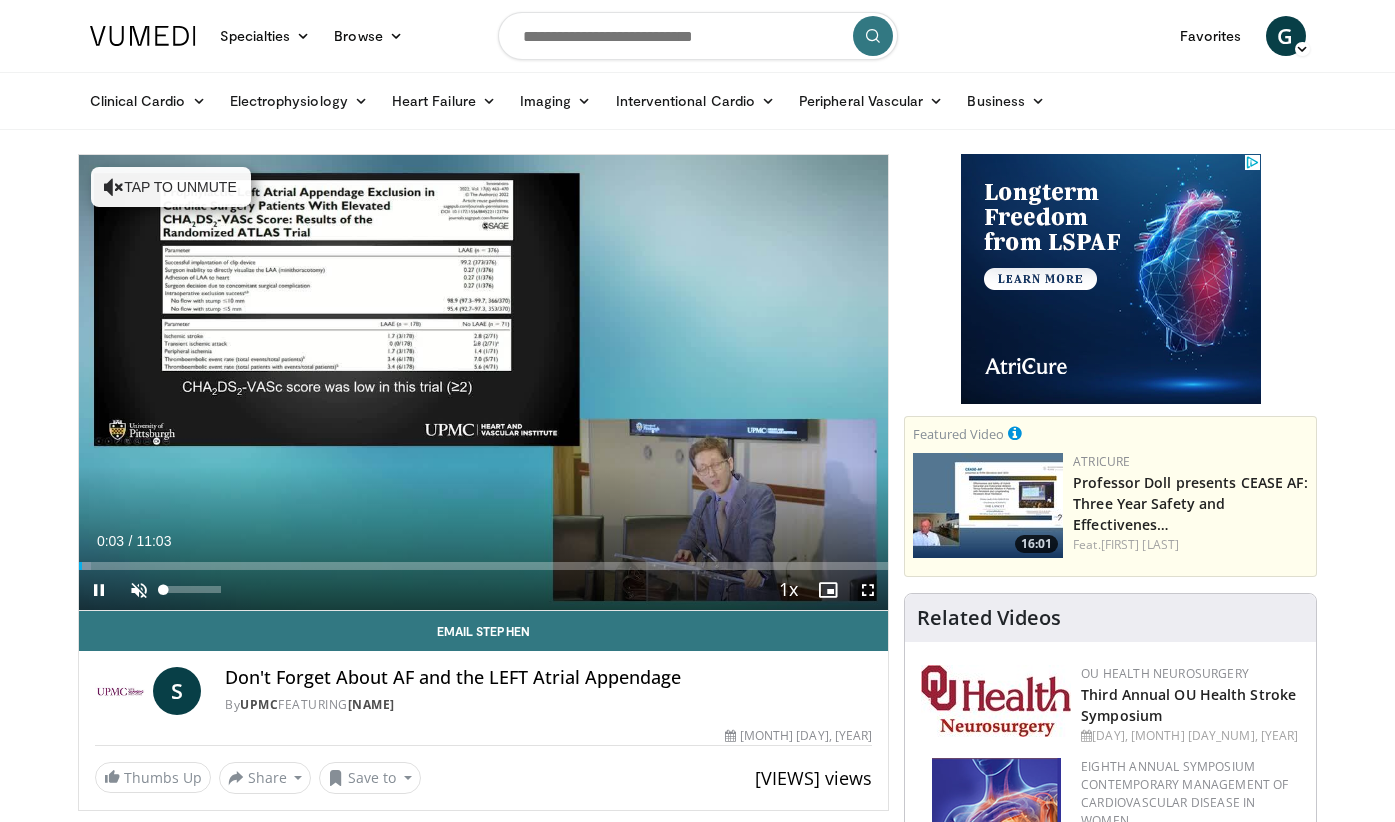 click at bounding box center (139, 590) 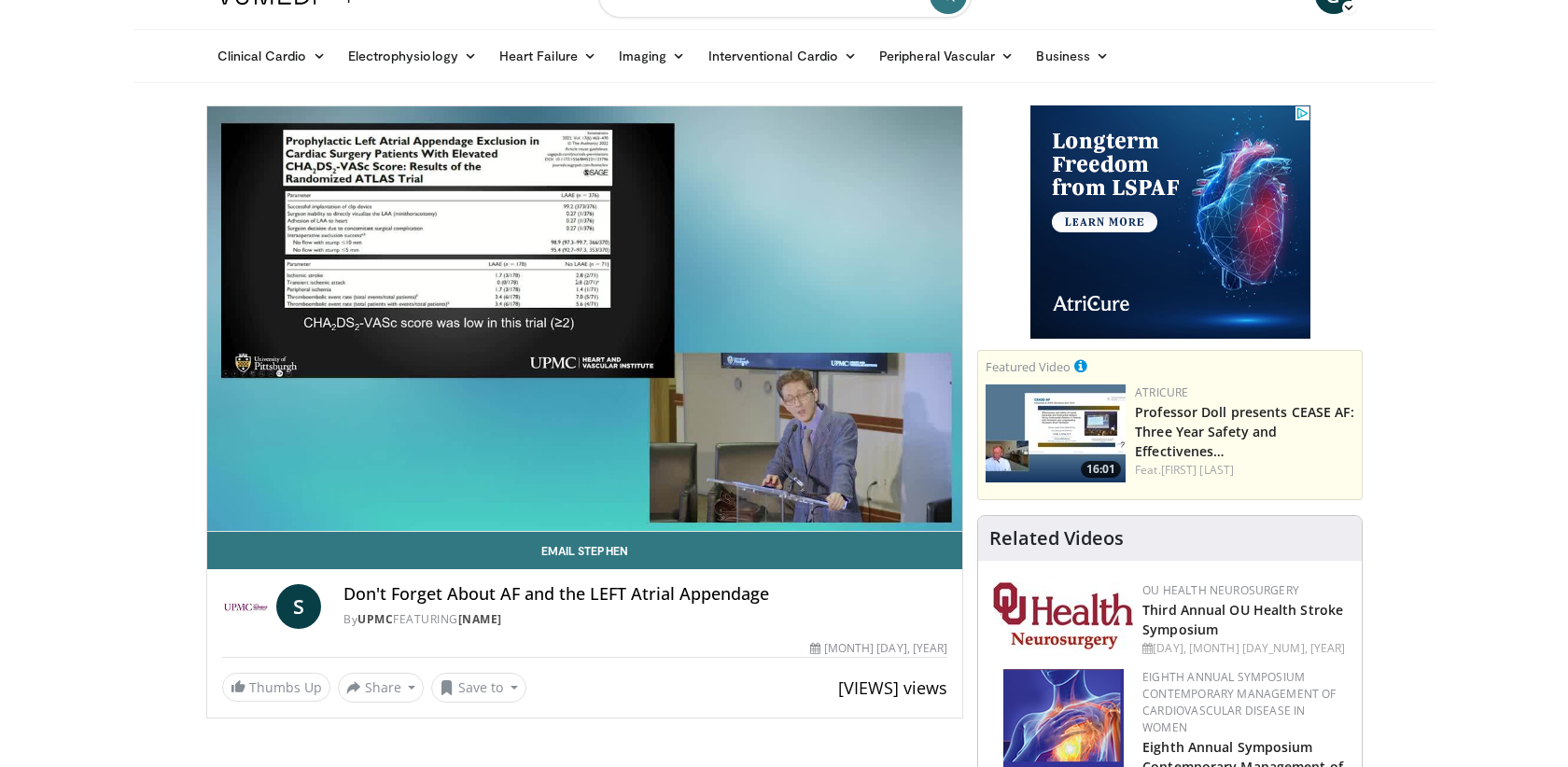 scroll, scrollTop: 40, scrollLeft: 0, axis: vertical 